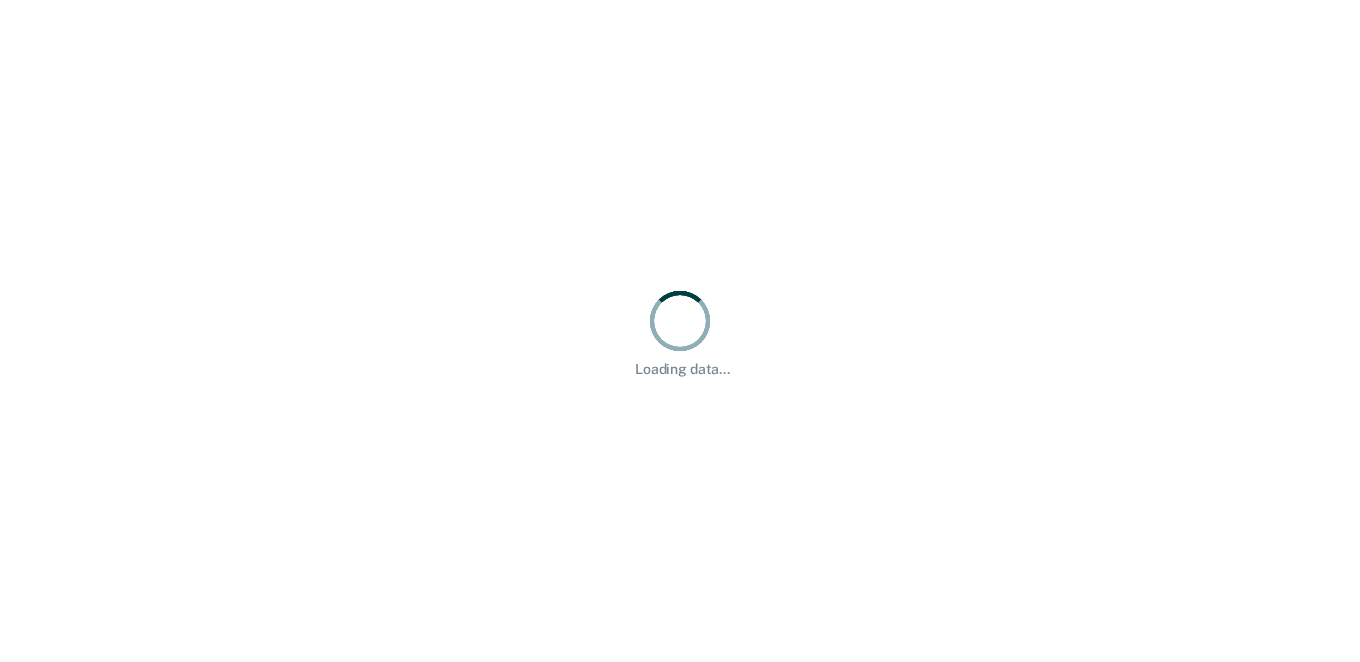 scroll, scrollTop: 0, scrollLeft: 0, axis: both 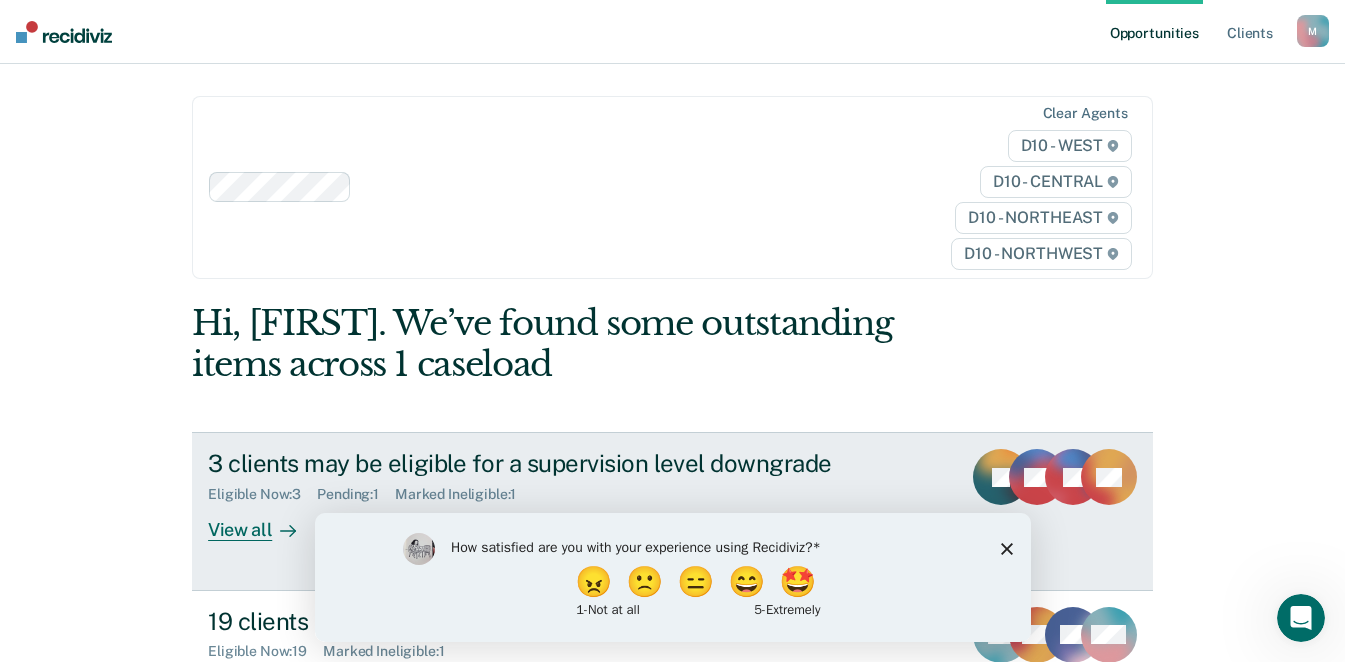 drag, startPoint x: 0, startPoint y: 0, endPoint x: 686, endPoint y: 486, distance: 840.7092 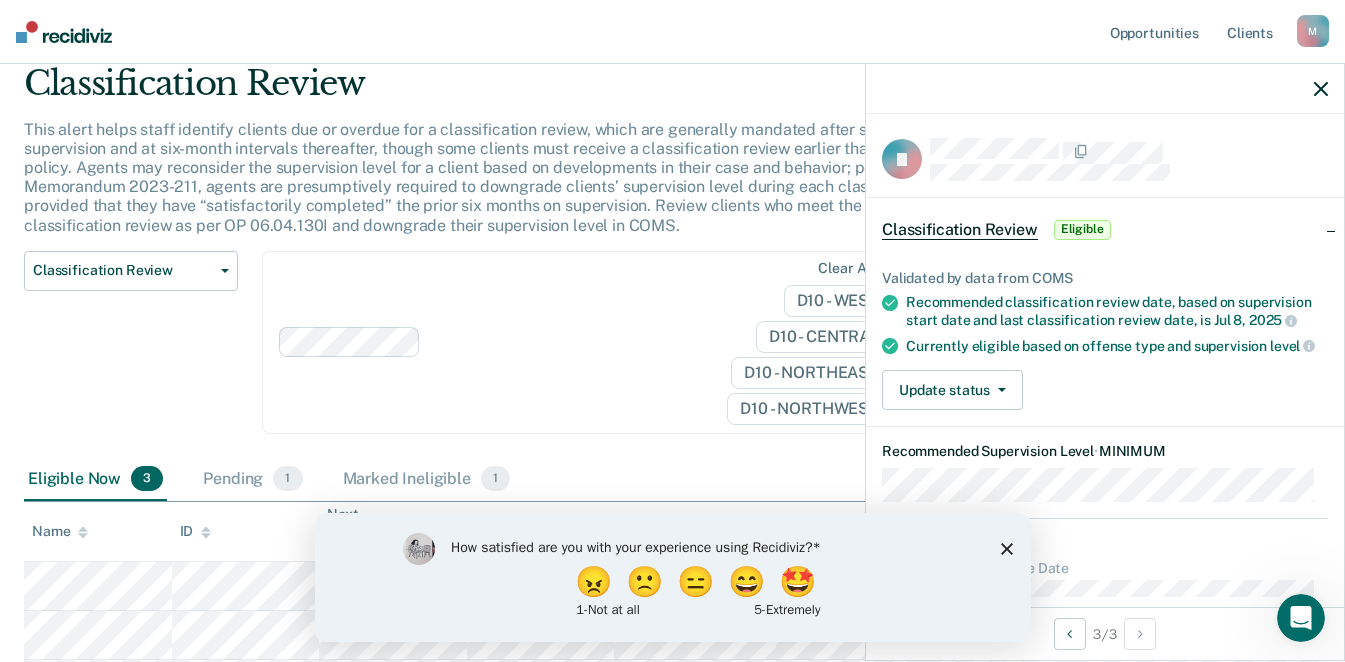 scroll, scrollTop: 0, scrollLeft: 0, axis: both 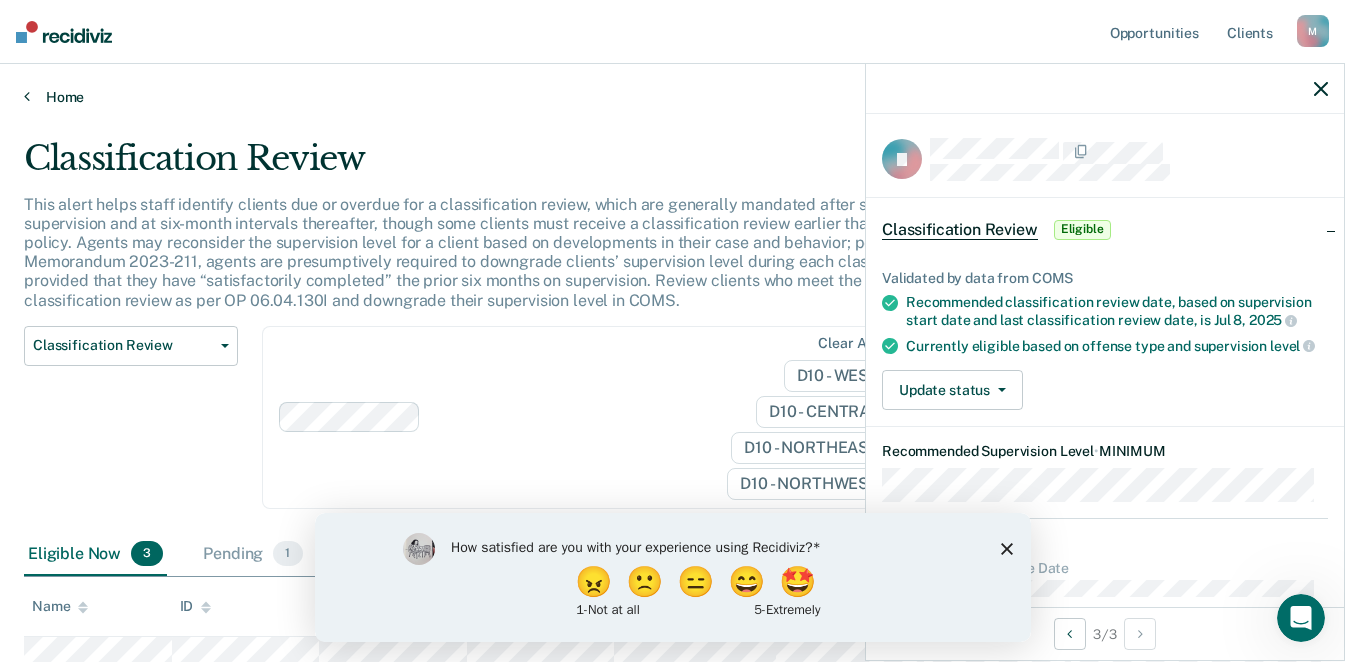 click on "Home" at bounding box center [672, 97] 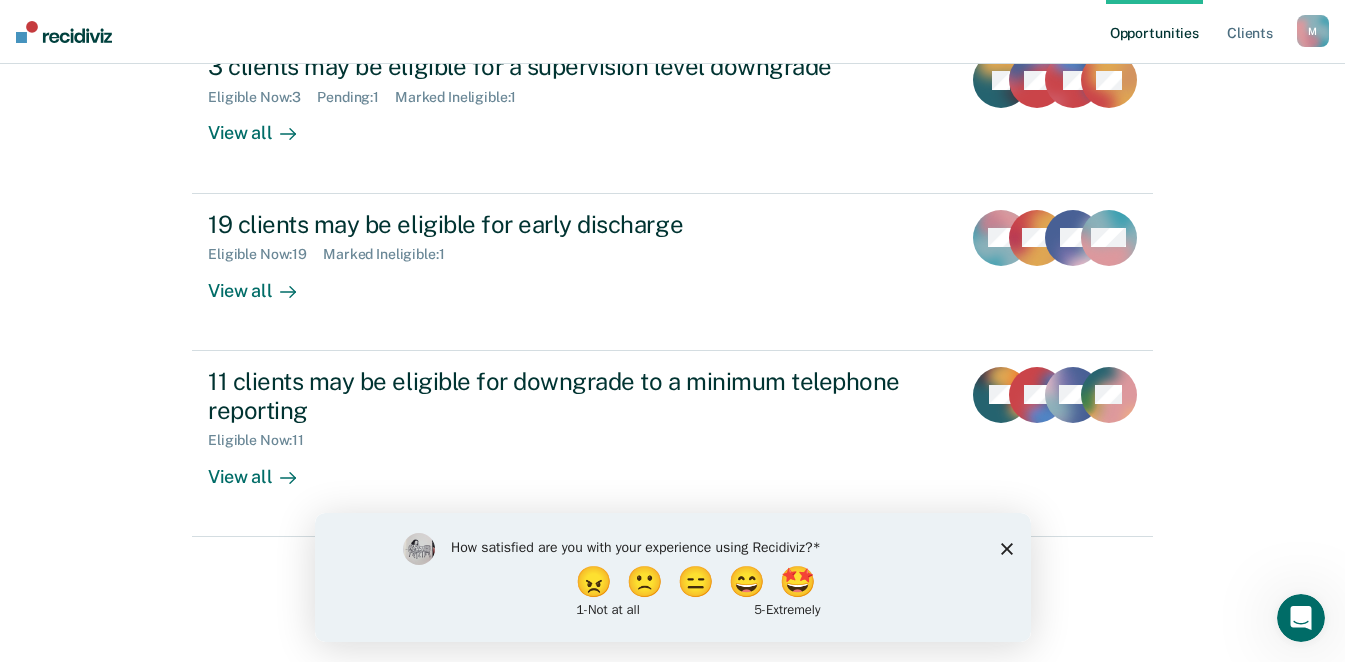 scroll, scrollTop: 400, scrollLeft: 0, axis: vertical 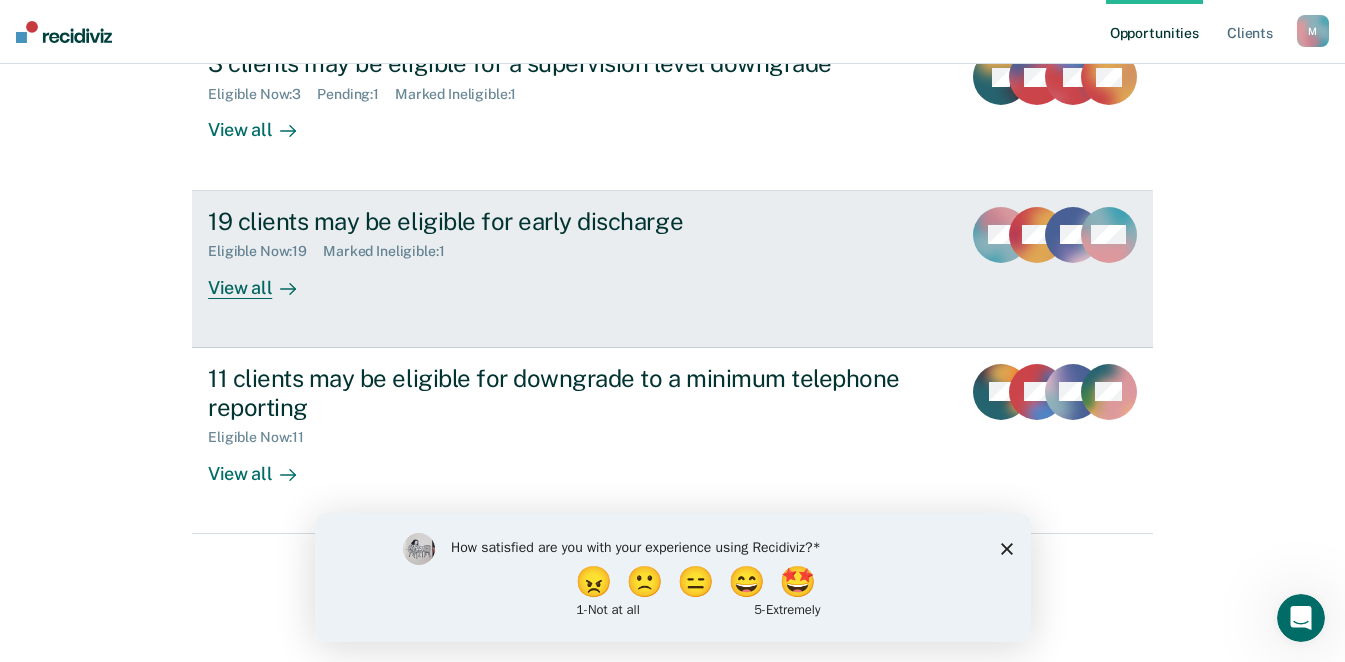 click on "Eligible Now :  19 Marked Ineligible :  1" at bounding box center (559, 247) 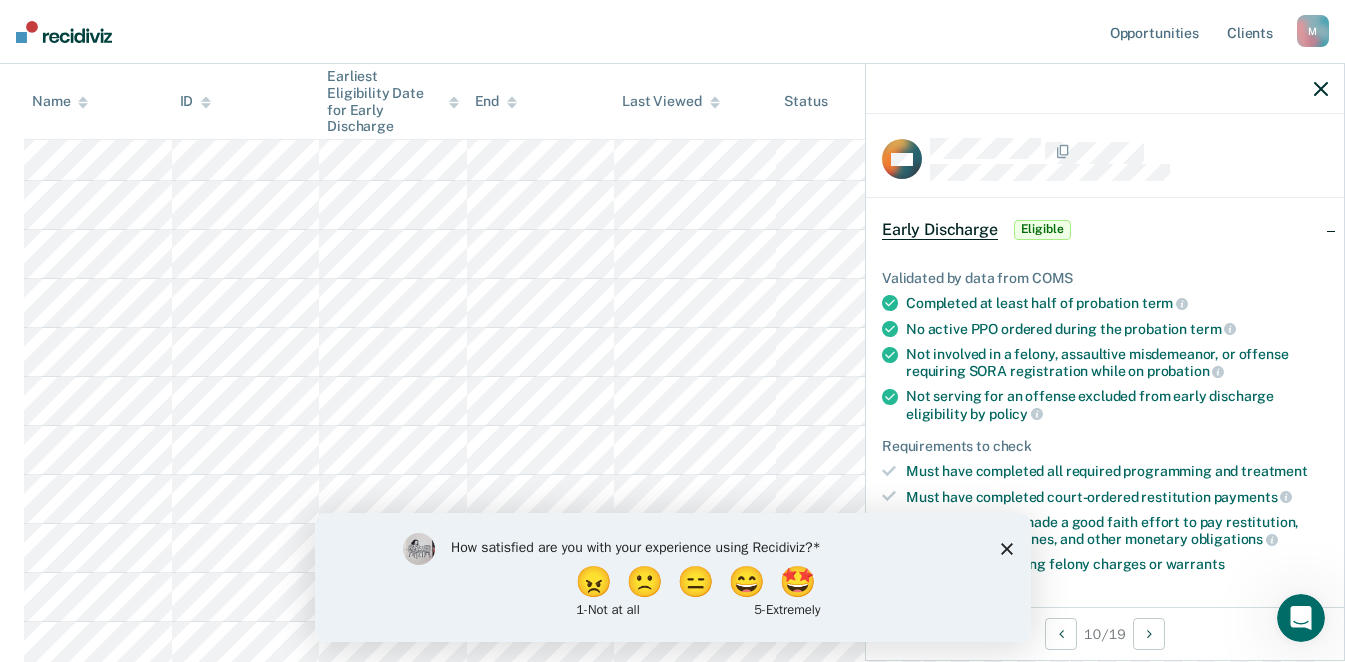 scroll, scrollTop: 700, scrollLeft: 0, axis: vertical 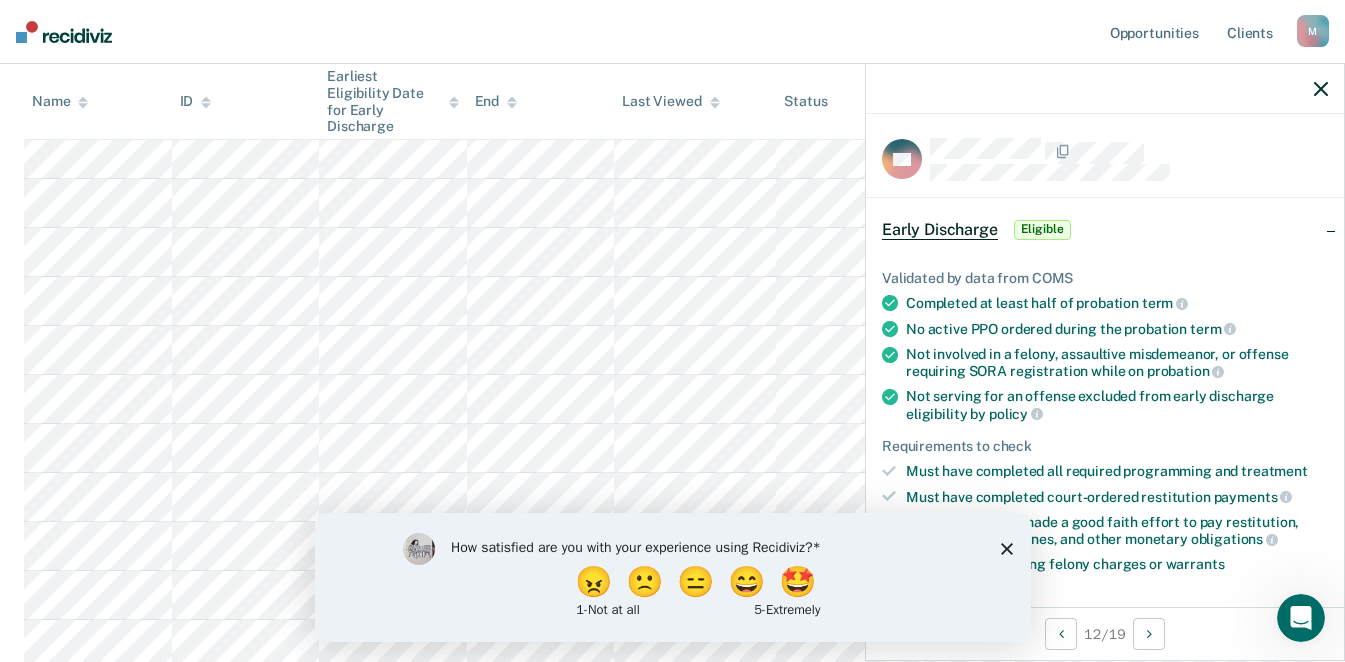 click at bounding box center (672, 399) 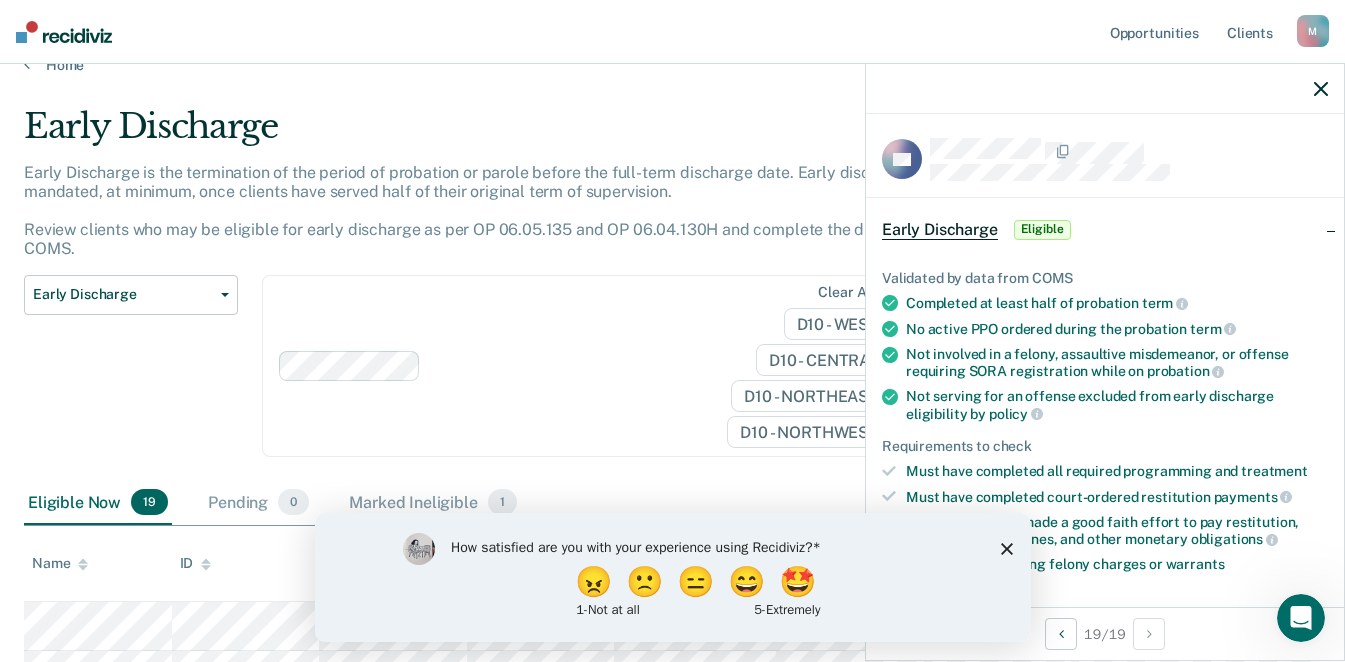 scroll, scrollTop: 0, scrollLeft: 0, axis: both 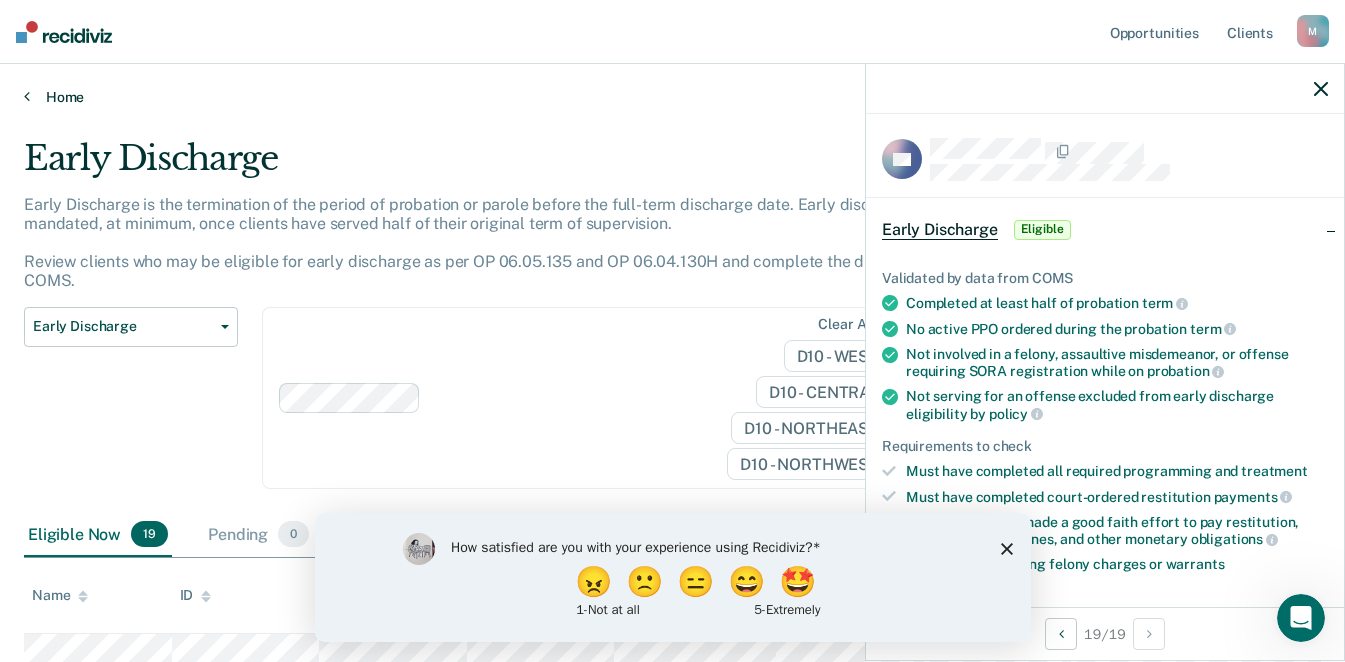 click on "Home" at bounding box center (672, 97) 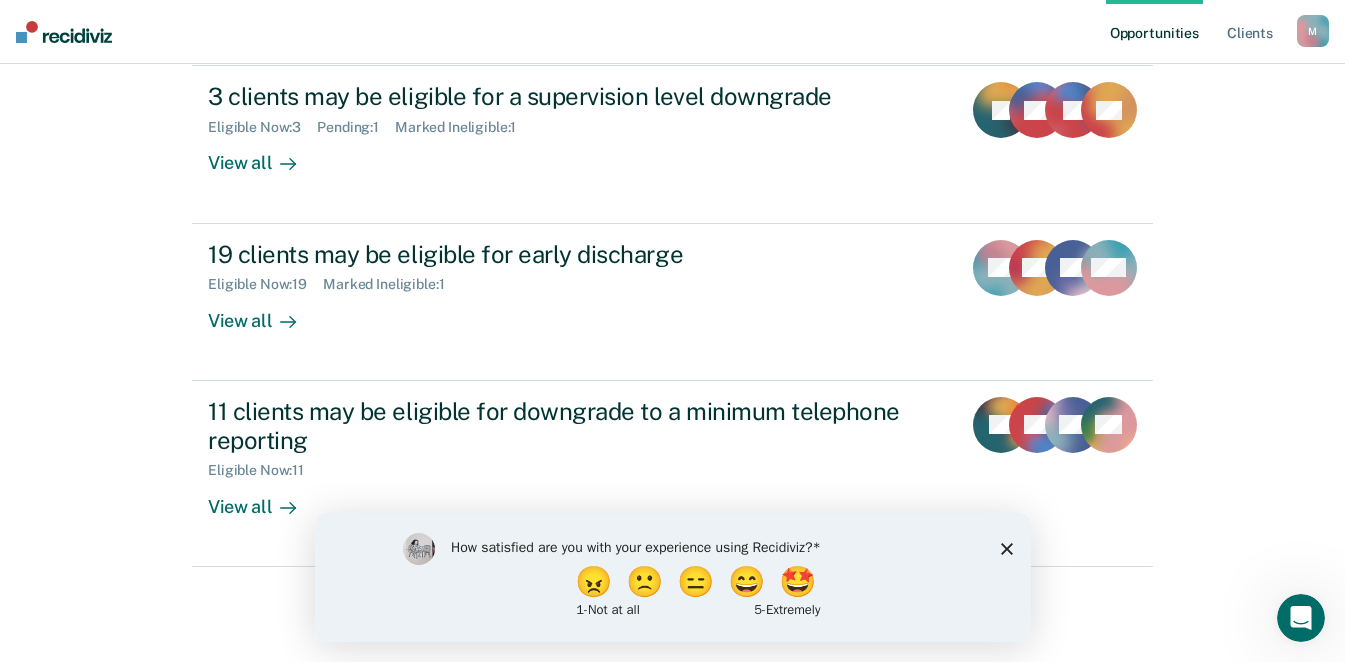 scroll, scrollTop: 400, scrollLeft: 0, axis: vertical 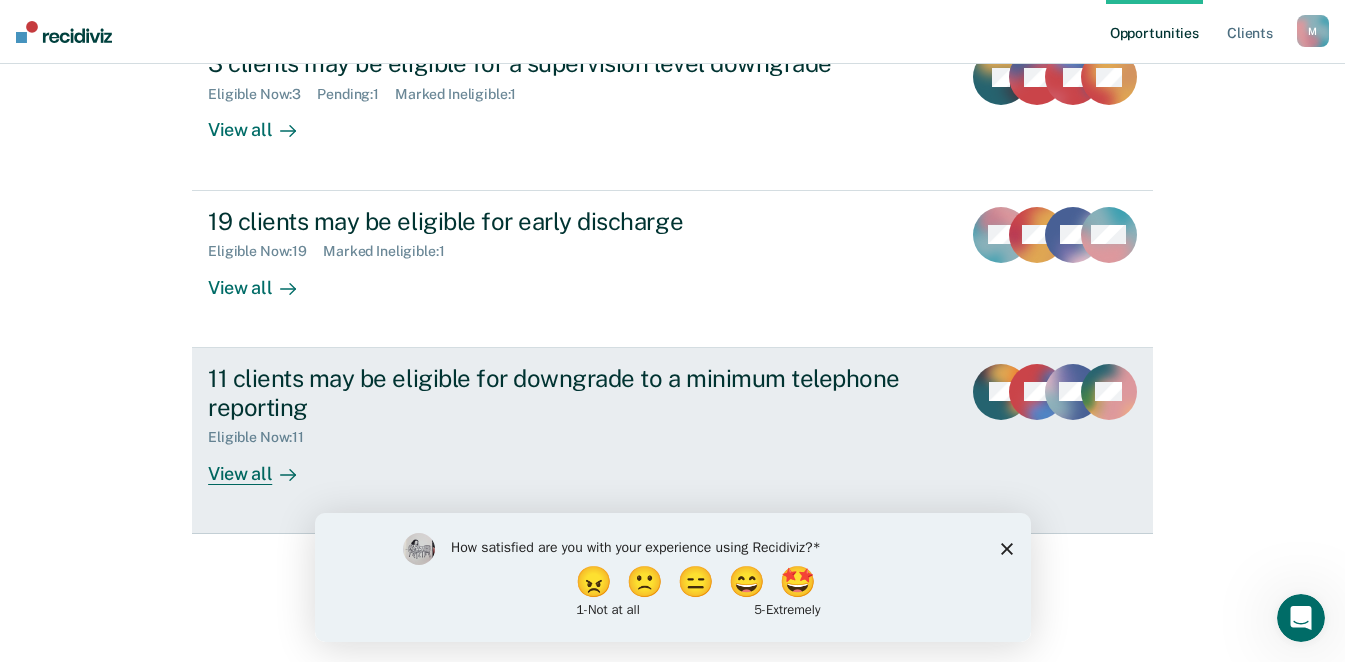 click on "11 clients may be eligible for downgrade to a minimum telephone reporting" at bounding box center (559, 393) 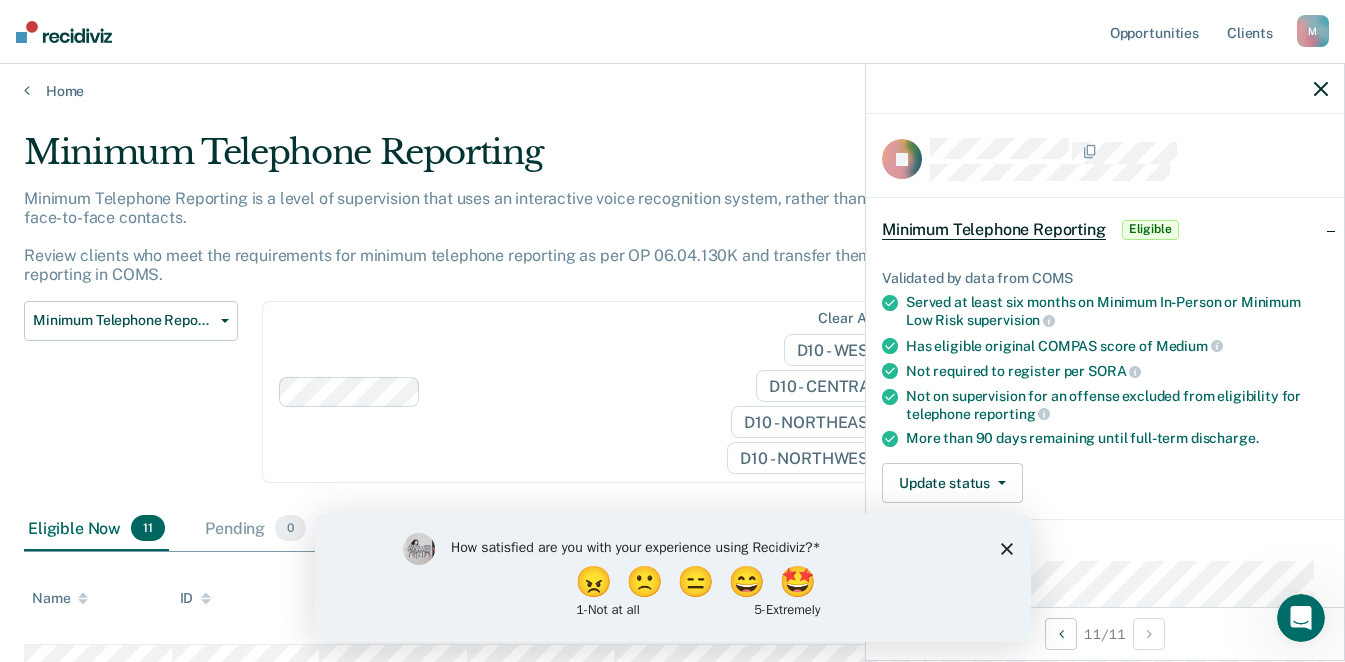 scroll, scrollTop: 0, scrollLeft: 0, axis: both 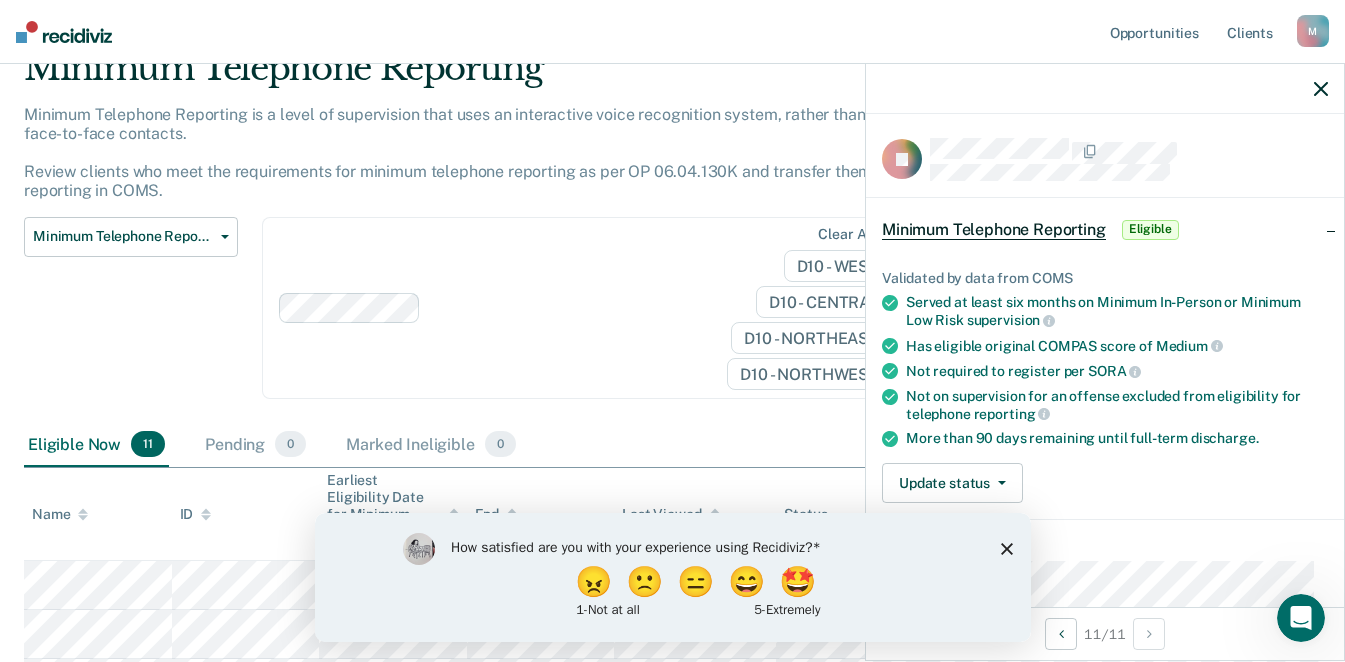 click on "Clear agents D10 - [REGION] D10 - [REGION] D10 - [REGION] D10 - [REGION]" at bounding box center [595, 308] 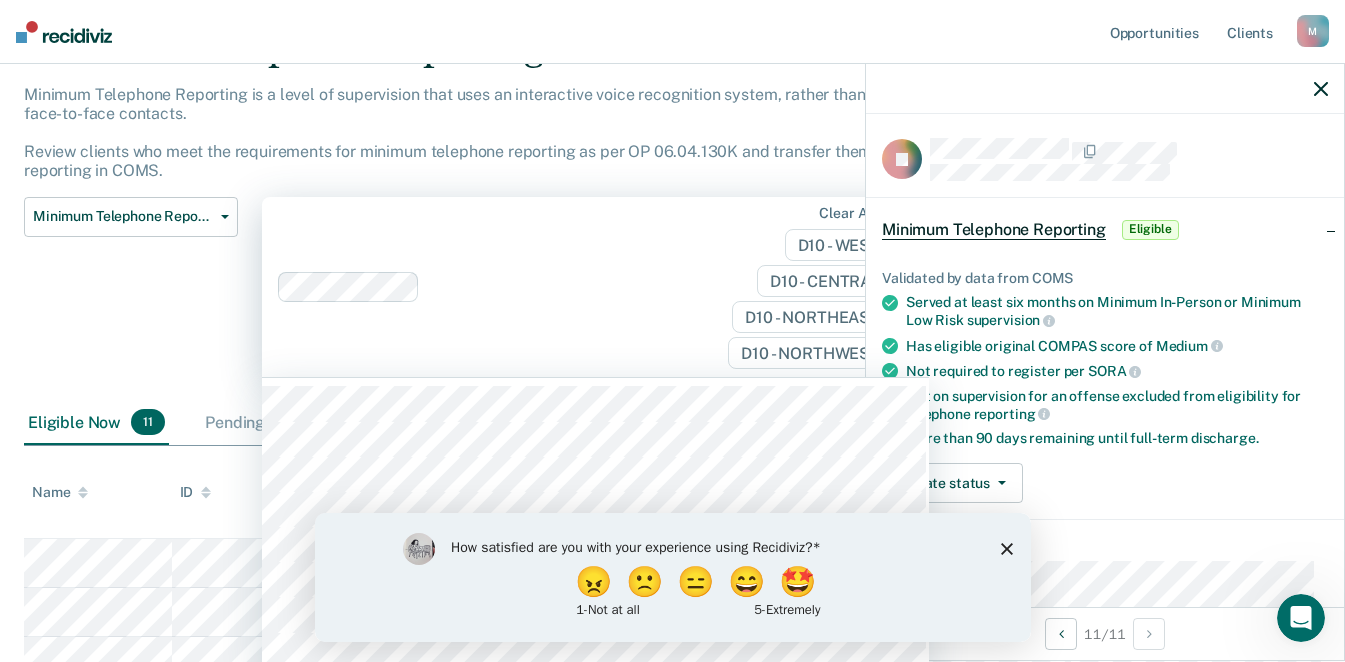 scroll, scrollTop: 126, scrollLeft: 0, axis: vertical 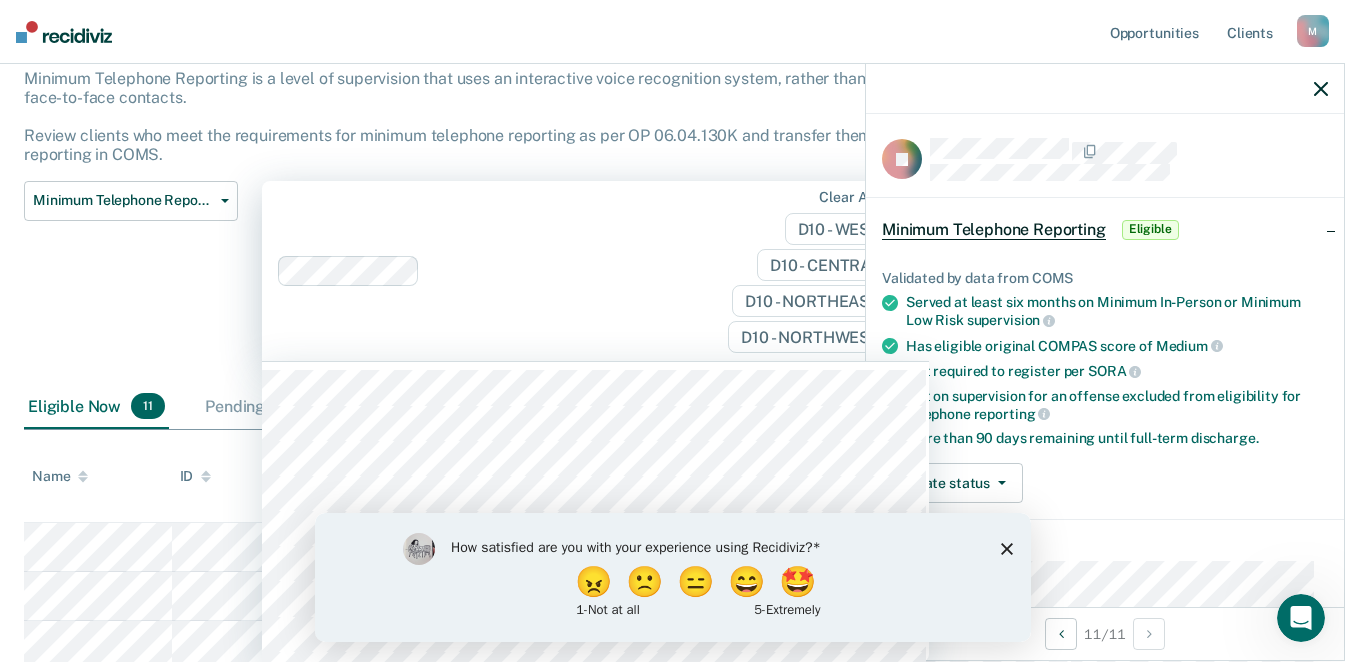 click on "Minimum Telephone Reporting Classification Review Early Discharge Minimum Telephone Reporting Overdue for Discharge Supervision Level Mismatch" at bounding box center [131, 283] 